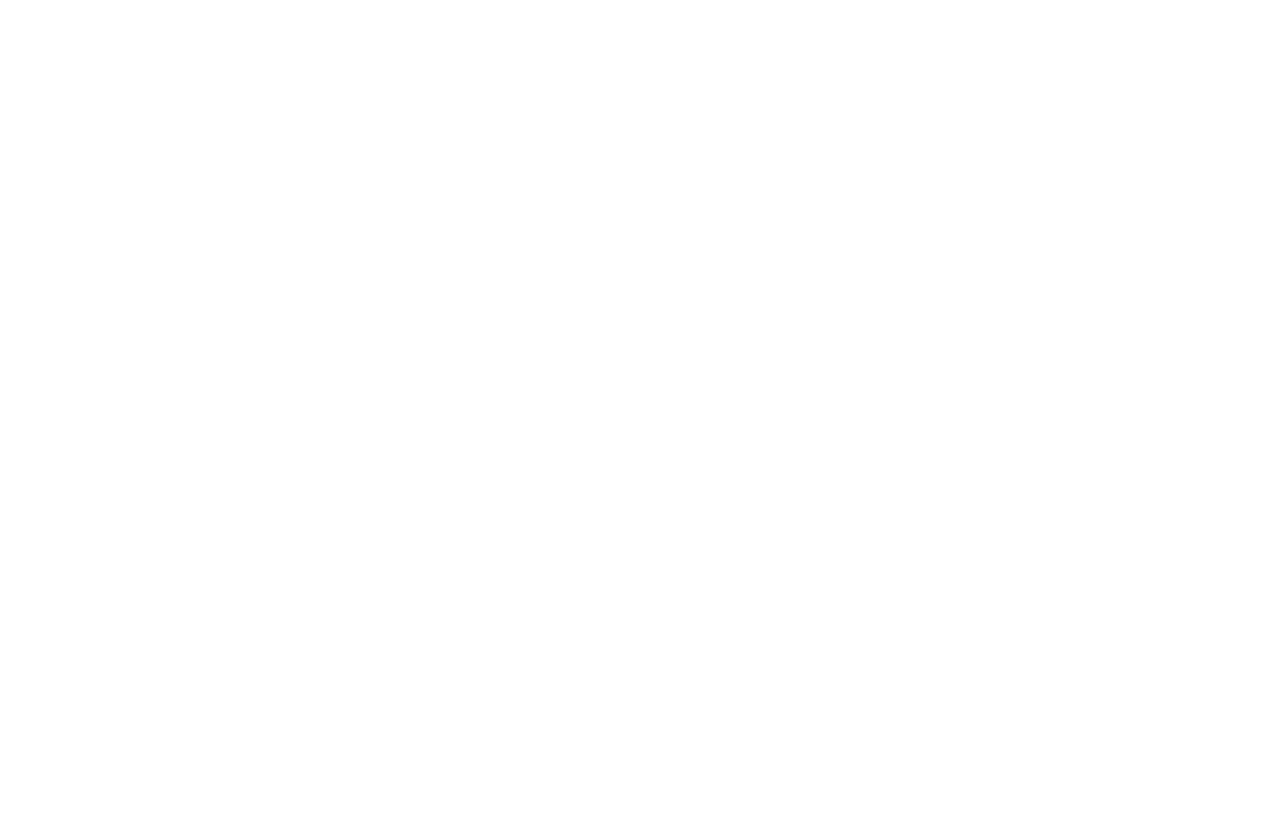 scroll, scrollTop: 0, scrollLeft: 0, axis: both 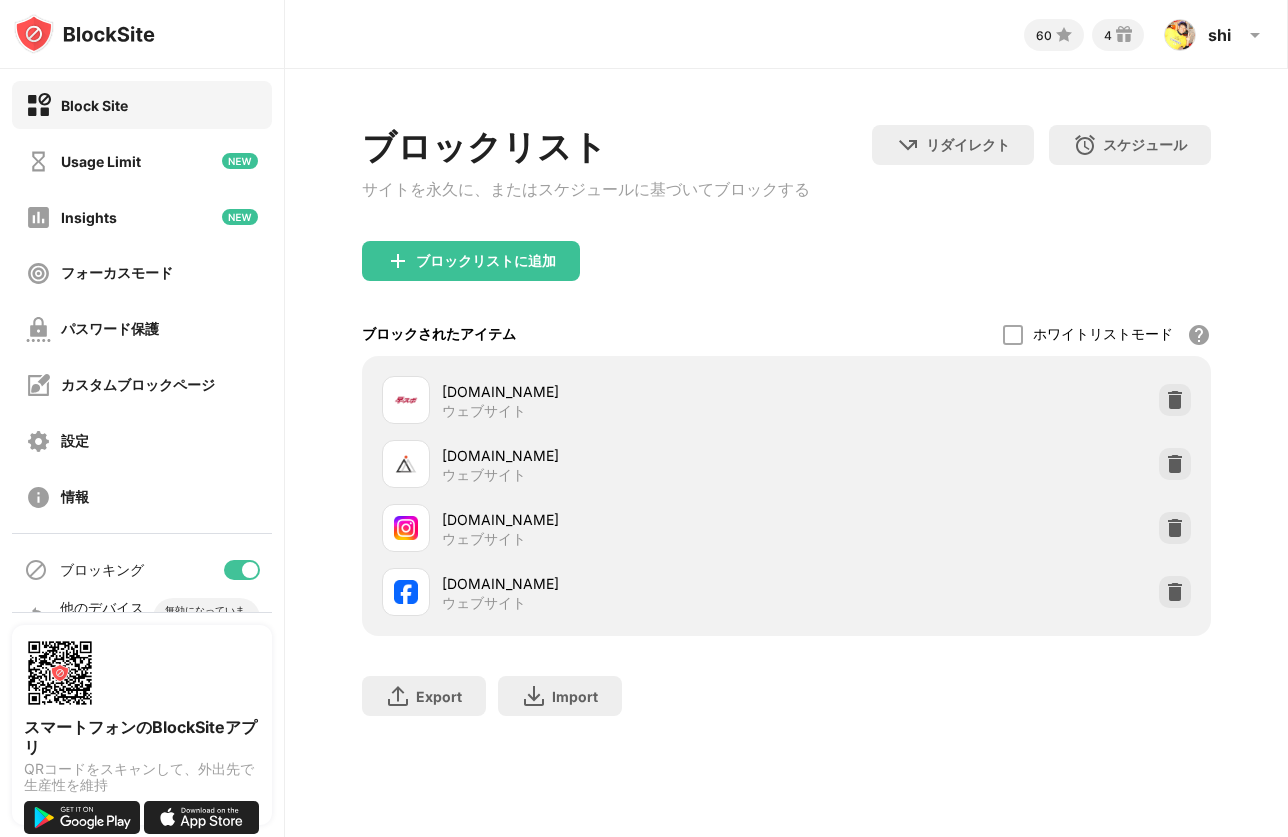 click at bounding box center [1175, 528] 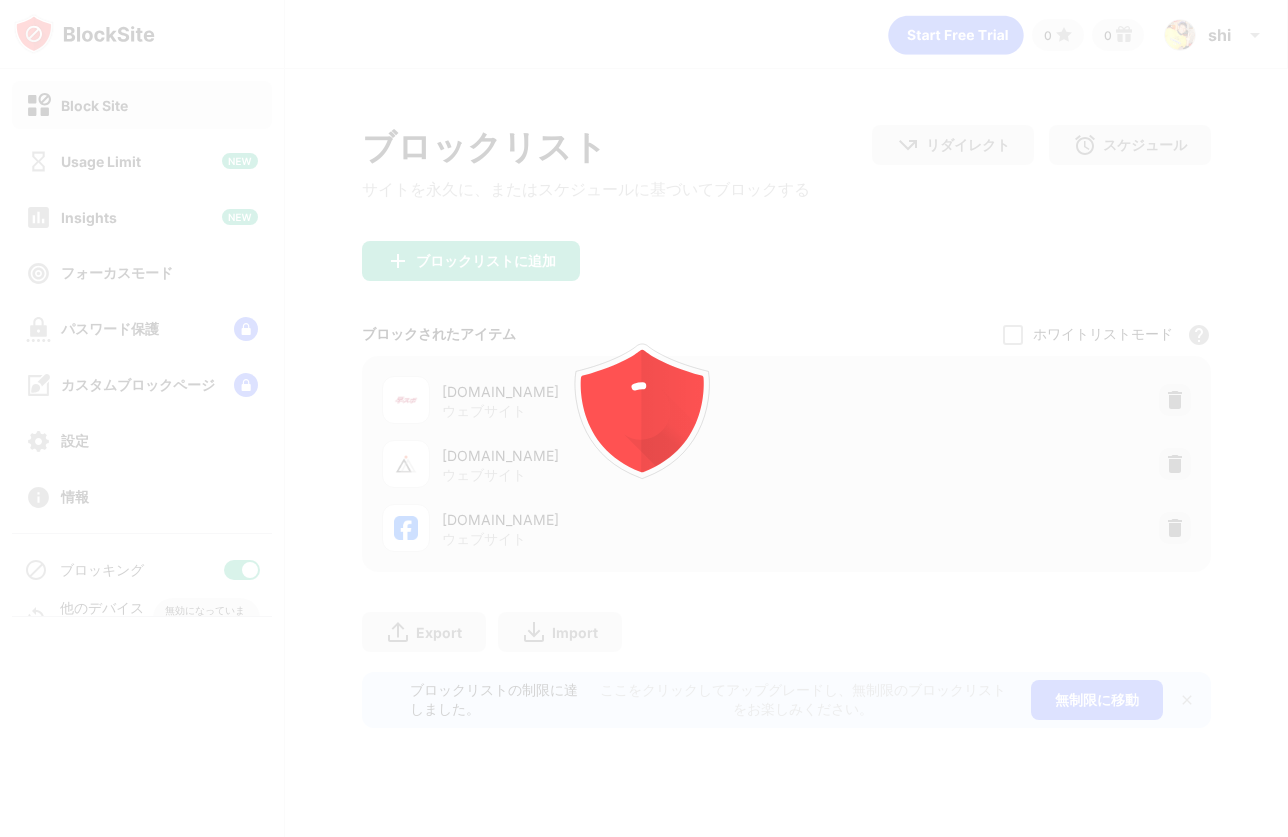 scroll, scrollTop: 0, scrollLeft: 0, axis: both 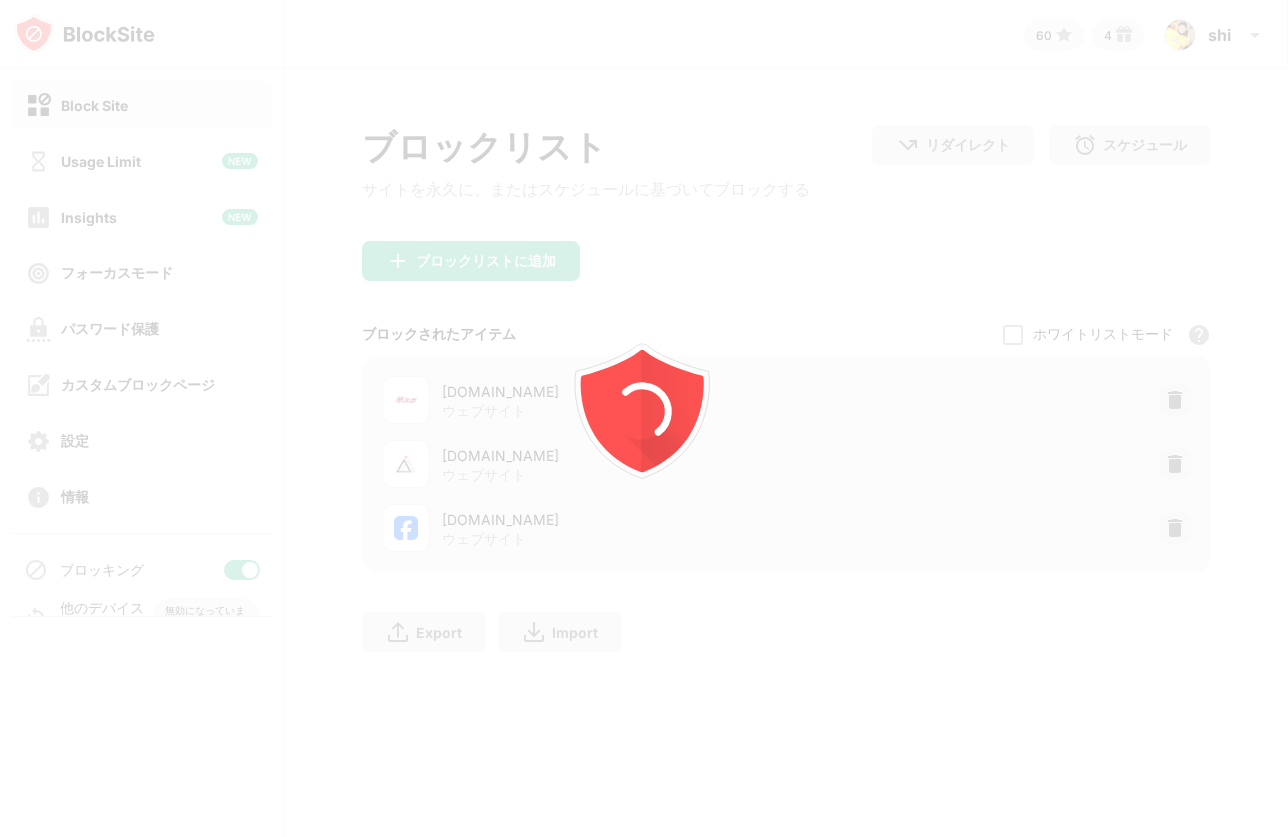 click 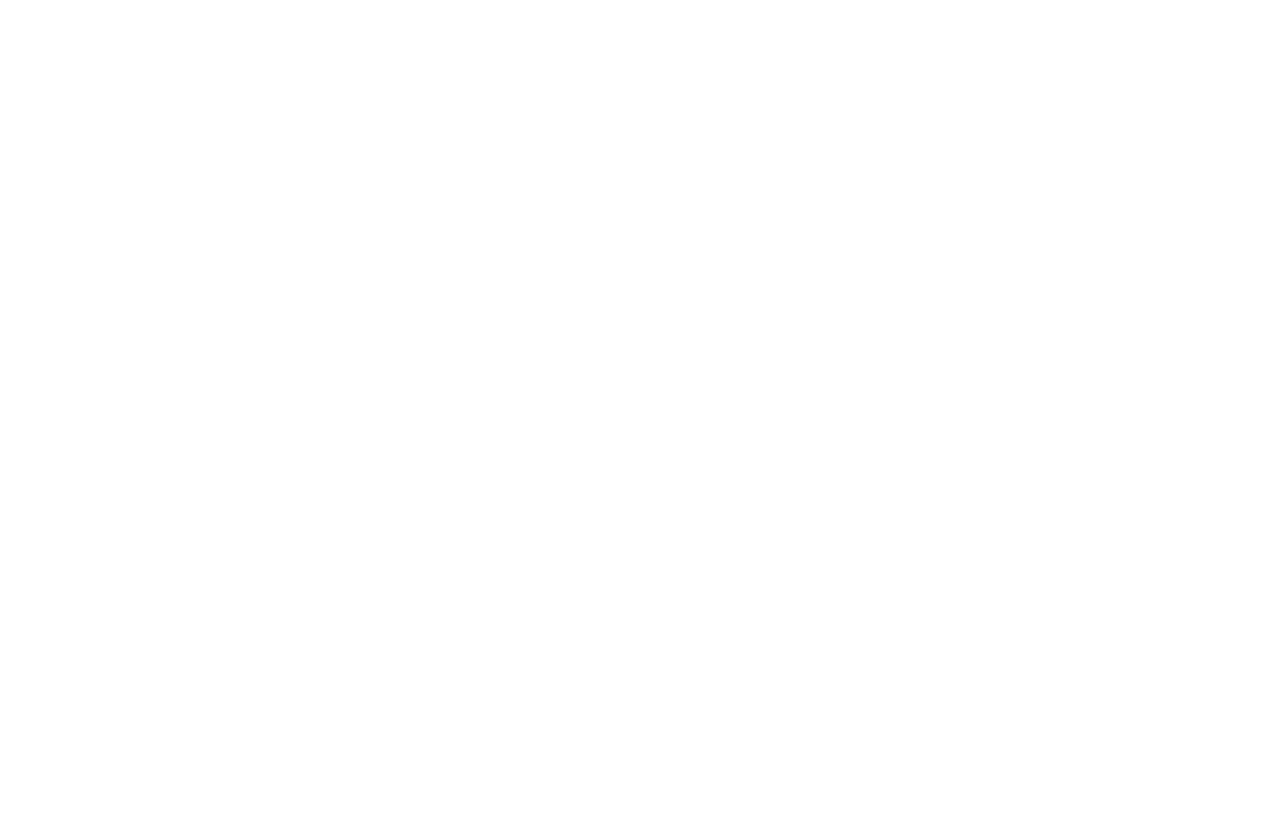 scroll, scrollTop: 0, scrollLeft: 0, axis: both 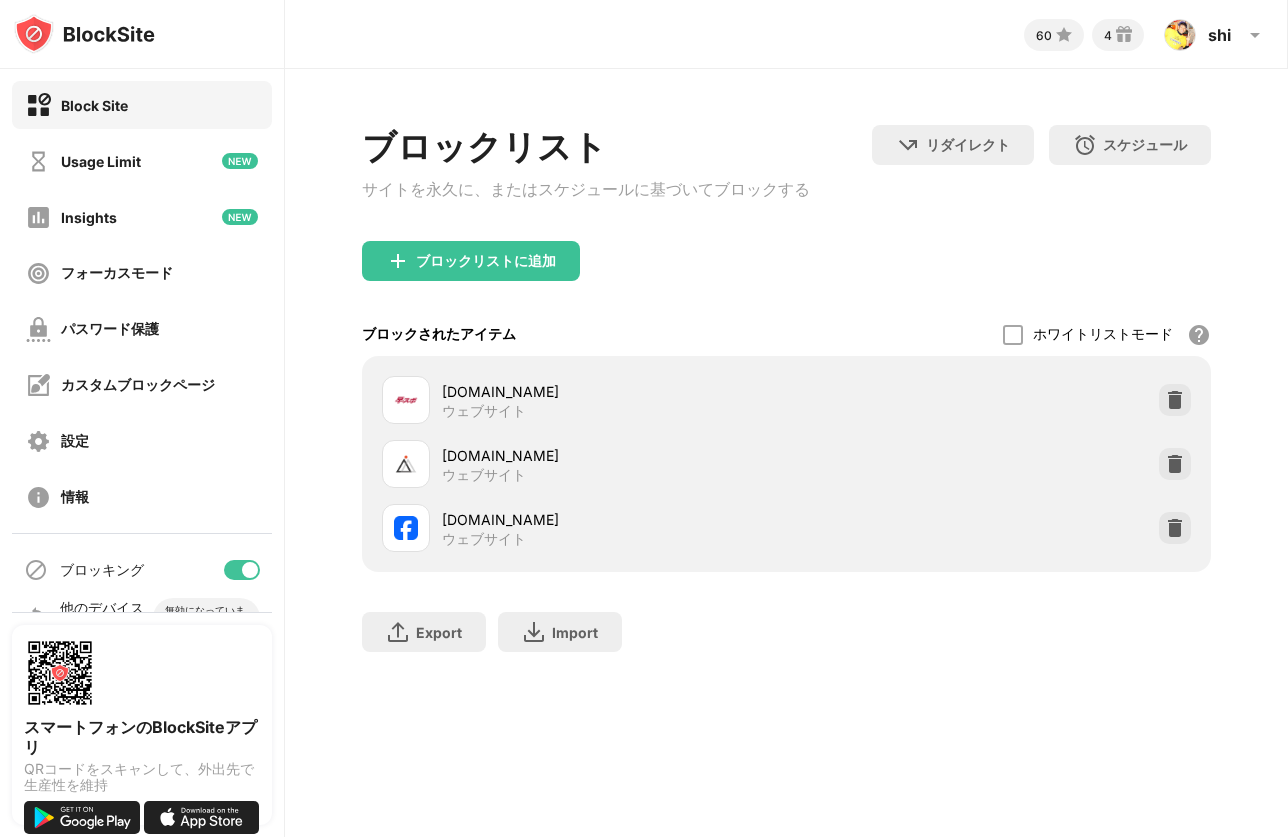 click on "Export ファイルのエクスポート (Web サイト アイテムのみ) Import ファイルのインポート (Web サイト アイテムのみ)" at bounding box center [786, 622] 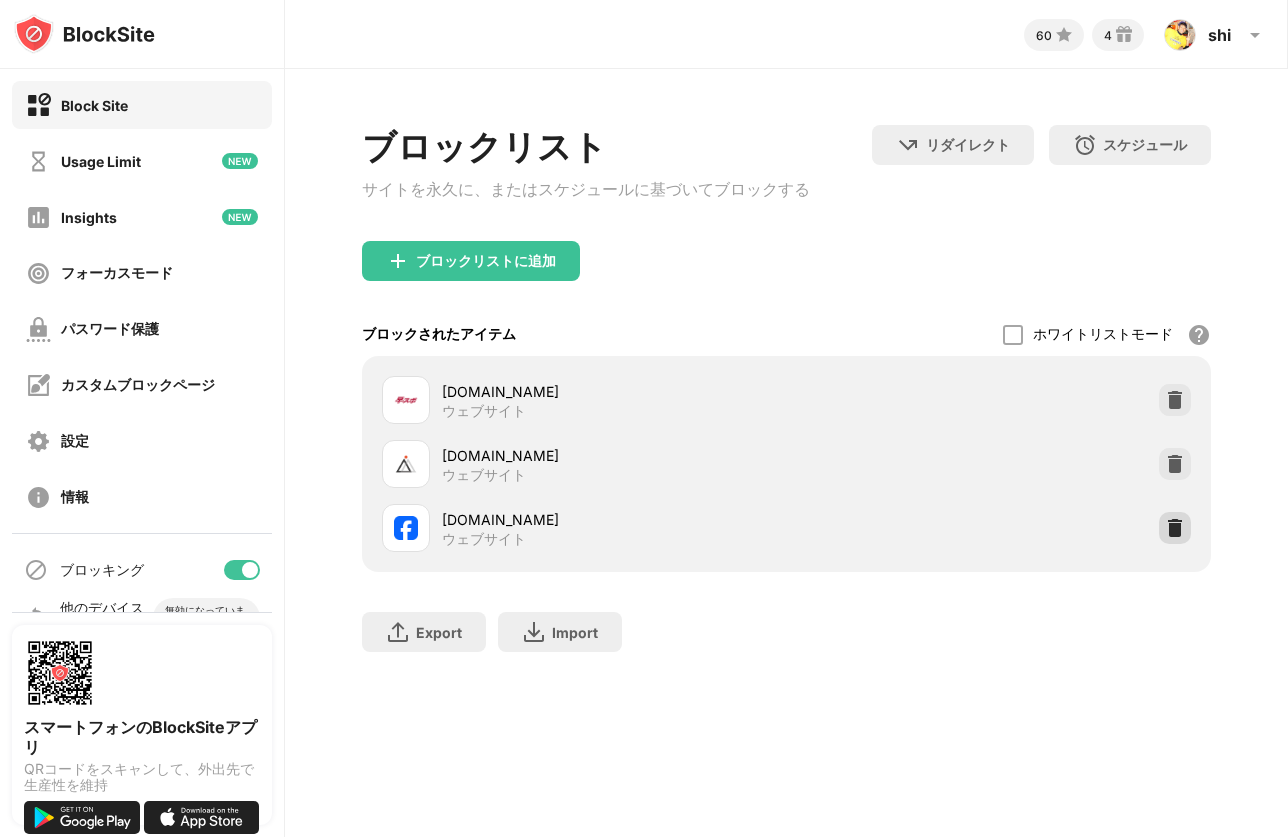 click at bounding box center (1175, 528) 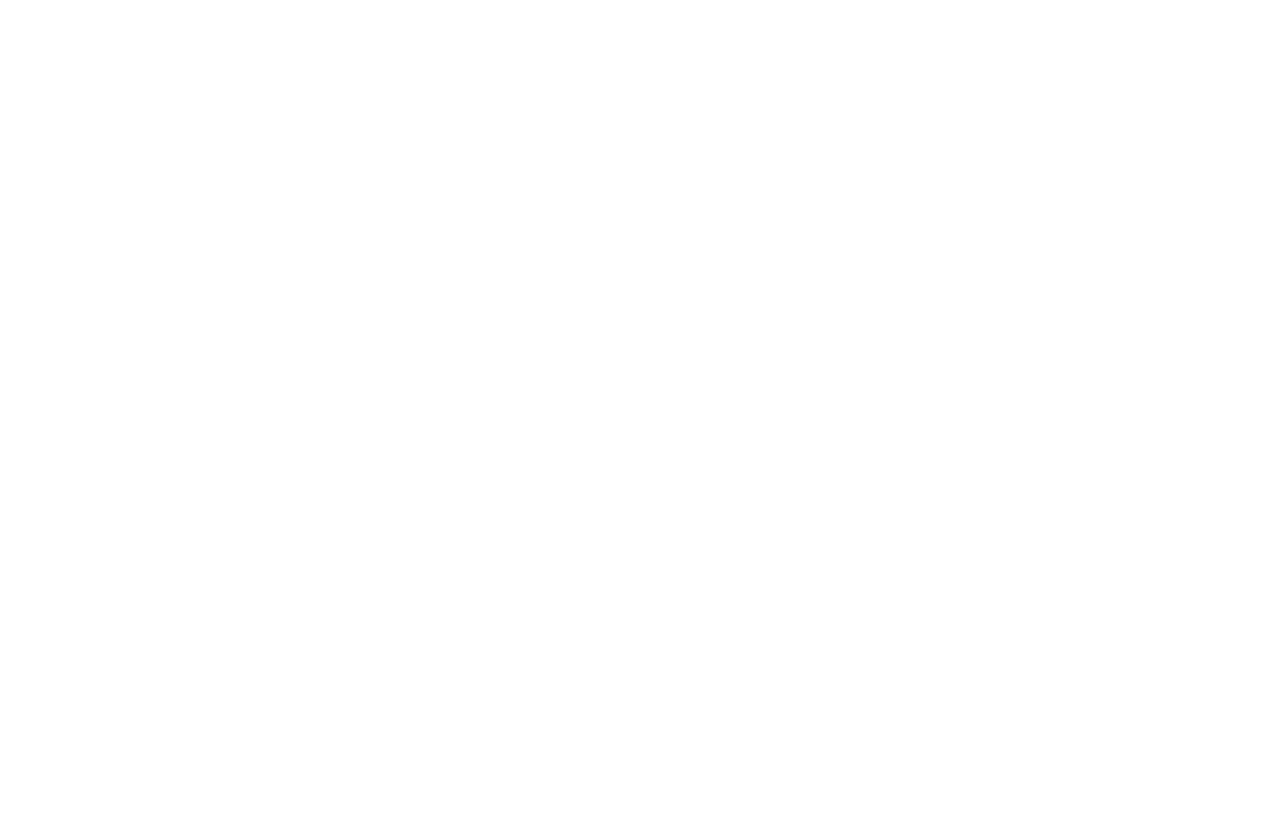 scroll, scrollTop: 0, scrollLeft: 0, axis: both 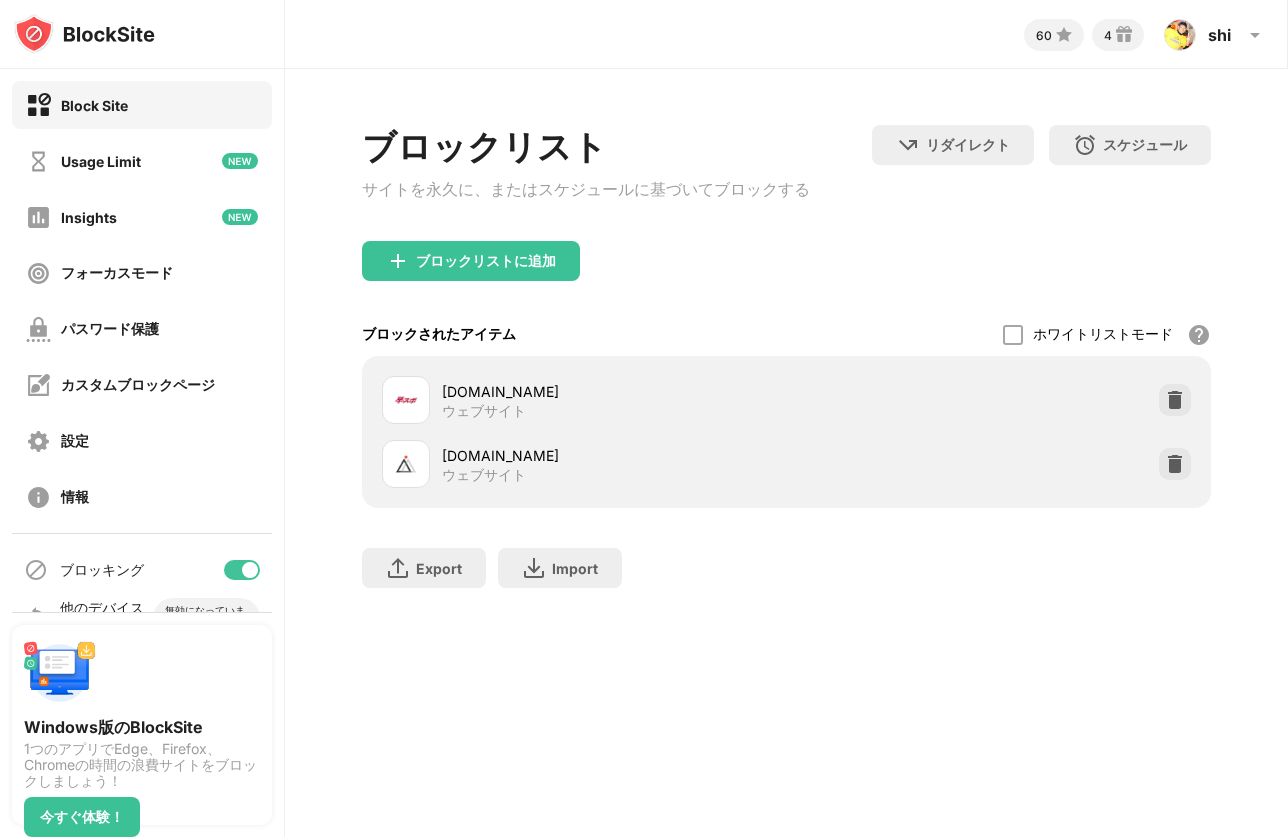 click on "ブロックリスト サイトを永久に、またはスケジュールに基づいてブロックする リダイレクト クリックしてリダイレクトのウェブサイトを設定する スケジュール ブロック リストがアクティブになる日と時間枠を選択します。(ウェブサイトのアイテムのみ) ブロックリストに追加 ブロックされたアイテム ホワイトリストモード ホワイトリスト以外のすべての Web サイトをブロックします。ホワイトリスト モードは URL でのみ機能し、カテゴリやキーワードは含まれません。 wasedasports-sousupo.com ウェブサイト katagirijuku.jp ウェブサイト Export ファイルのエクスポート (Web サイト アイテムのみ) Import ファイルのインポート (Web サイト アイテムのみ)" at bounding box center (786, 366) 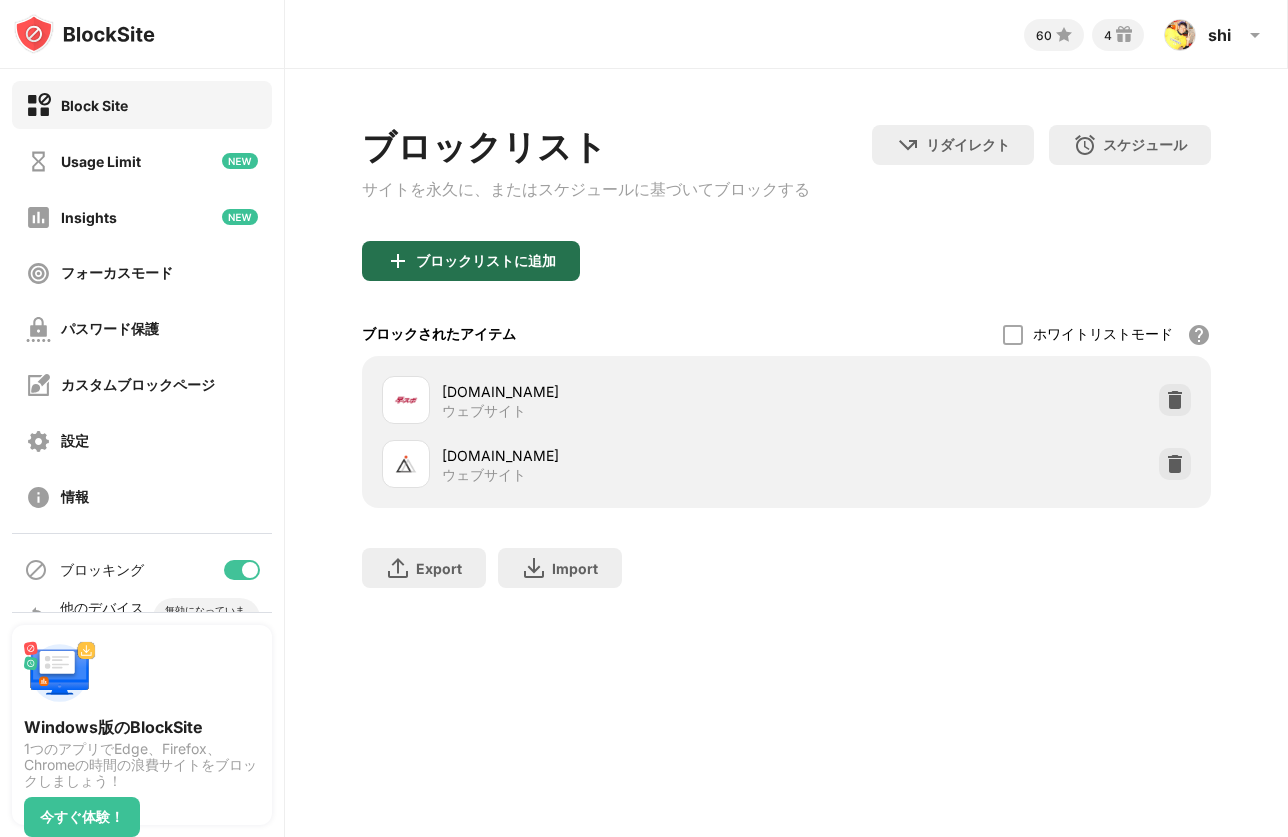 click on "ブロックリストに追加" at bounding box center [486, 261] 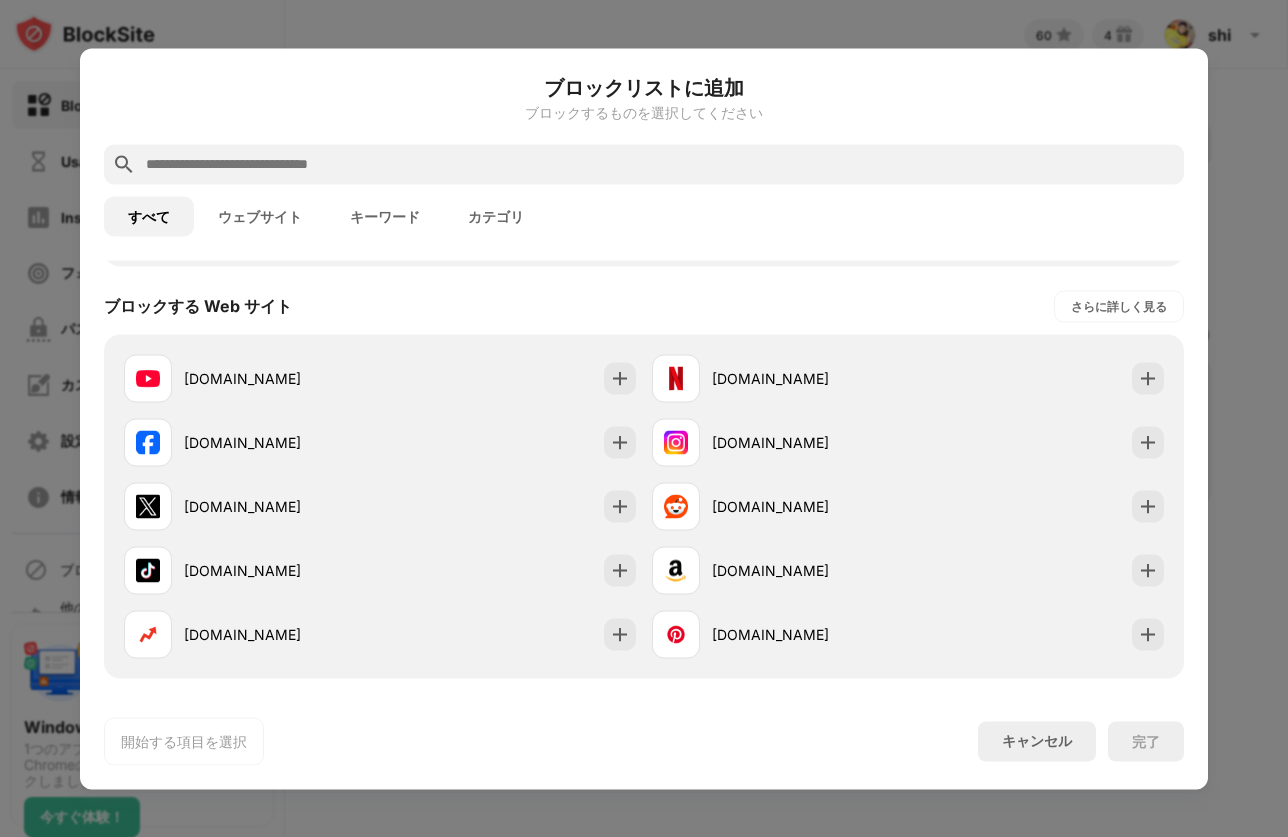 scroll, scrollTop: 264, scrollLeft: 0, axis: vertical 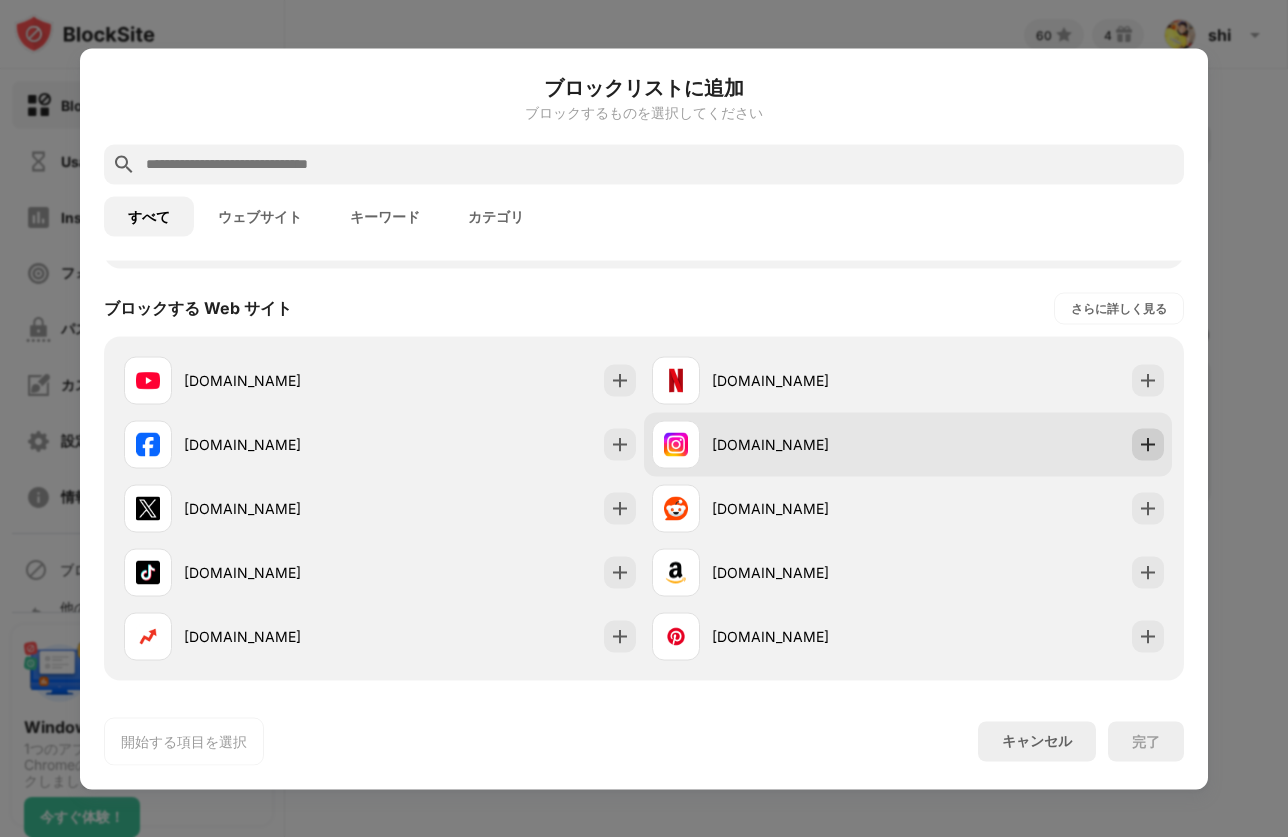 click at bounding box center (1148, 444) 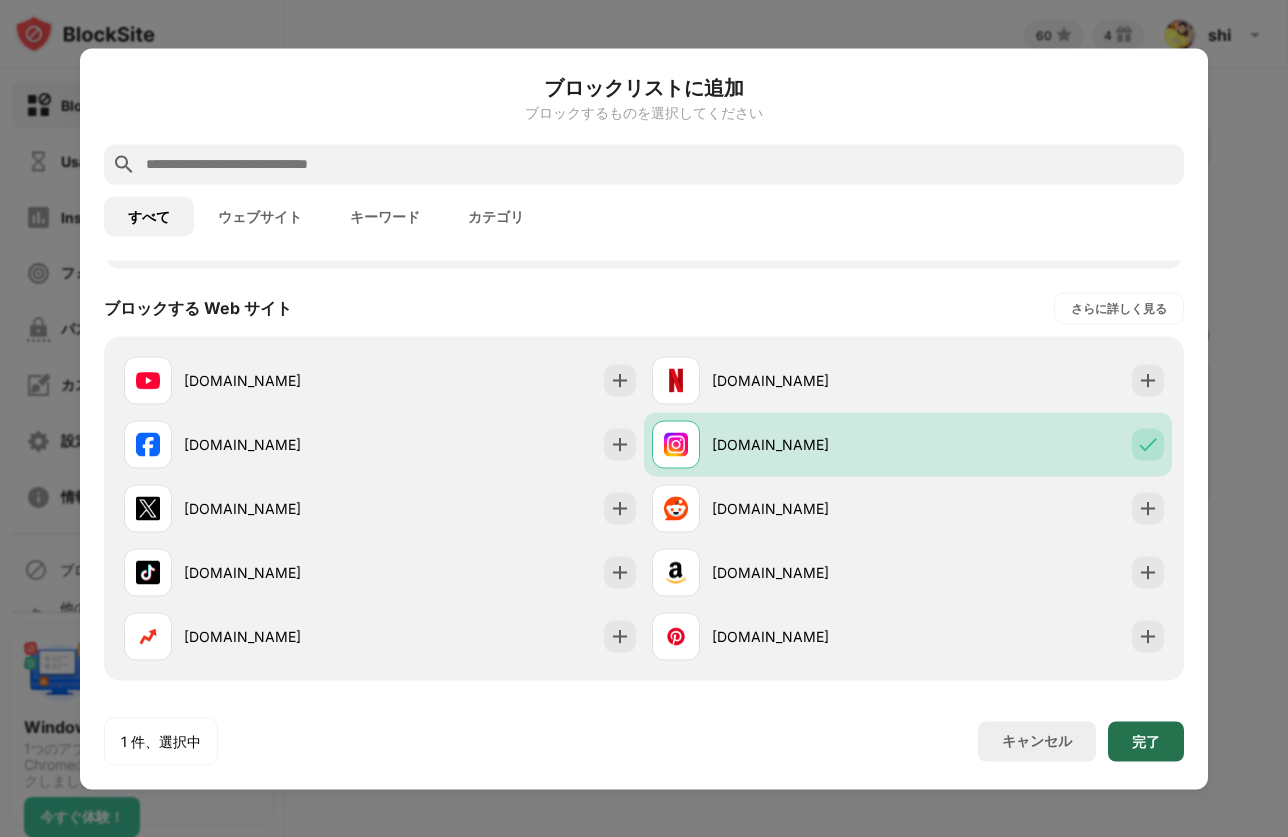 click on "完了" at bounding box center [1146, 741] 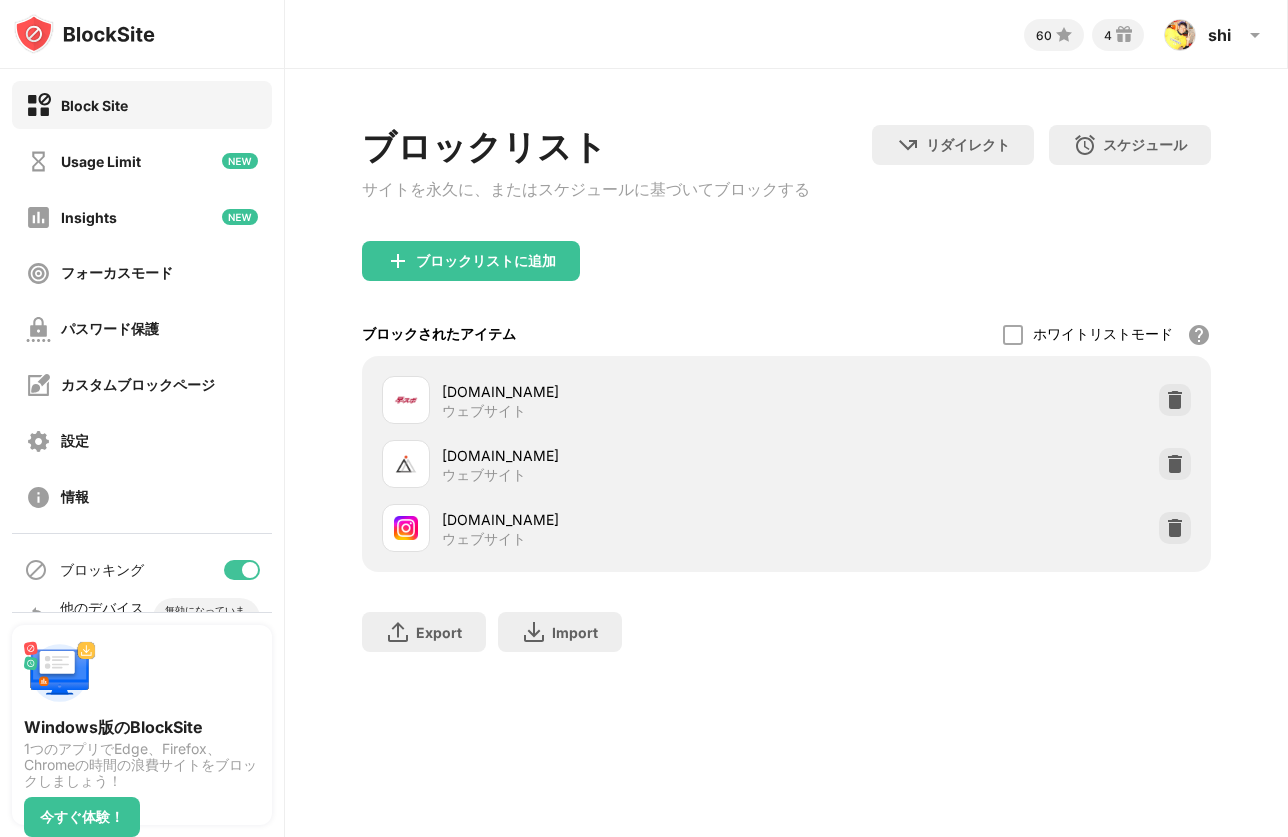 click on "ブロックリスト サイトを永久に、またはスケジュールに基づいてブロックする リダイレクト クリックしてリダイレクトのウェブサイトを設定する スケジュール ブロック リストがアクティブになる日と時間枠を選択します。 ブロックリストに追加 ブロックされたアイテム ホワイトリストモード ホワイトリスト以外のすべての Web サイトをブロックします。ホワイトリスト モードは URL でのみ機能し、カテゴリやキーワードは含まれません。 wasedasports-sousupo.com ウェブサイト katagirijuku.jp ウェブサイト instagram.com ウェブサイト Export ファイルのエクスポート (Web サイト アイテムのみ) Import ファイルのインポート (Web サイト アイテムのみ)" at bounding box center (786, 398) 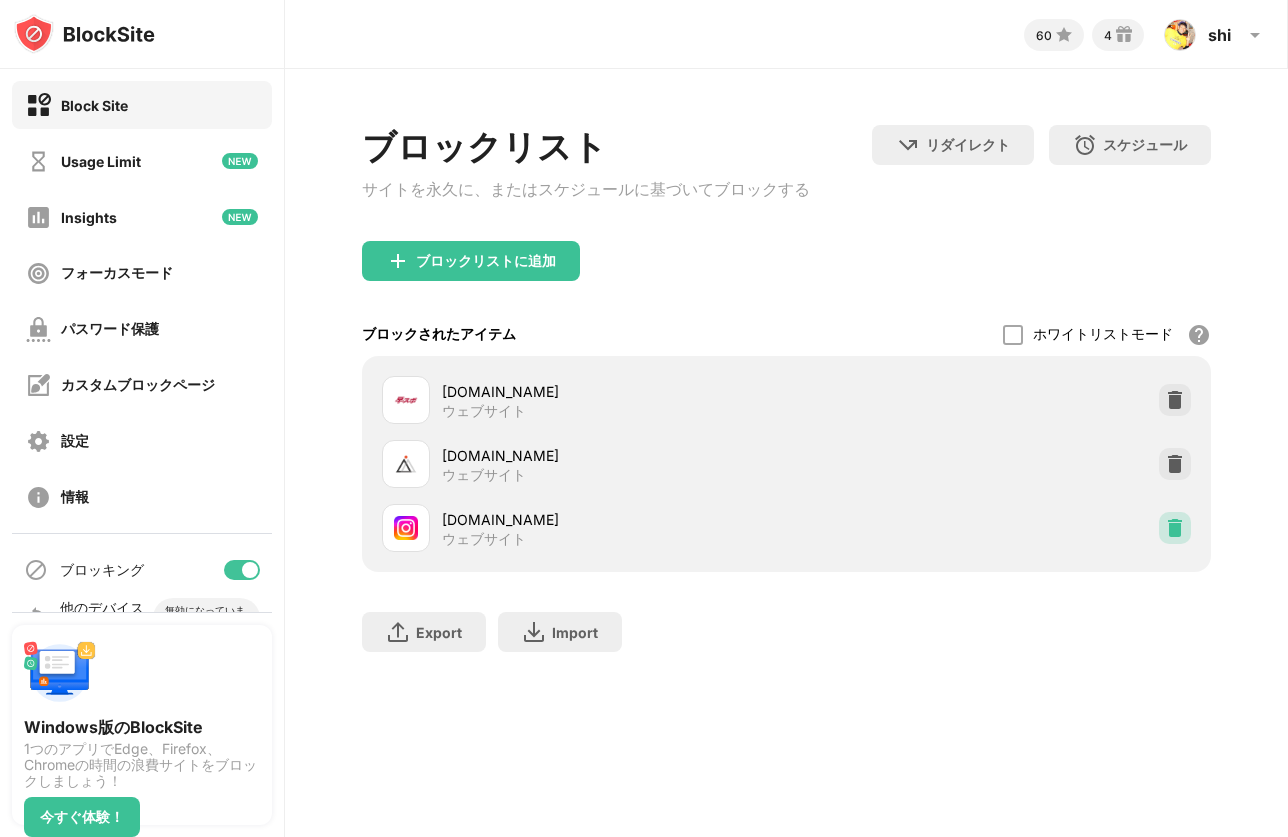 click at bounding box center (1175, 528) 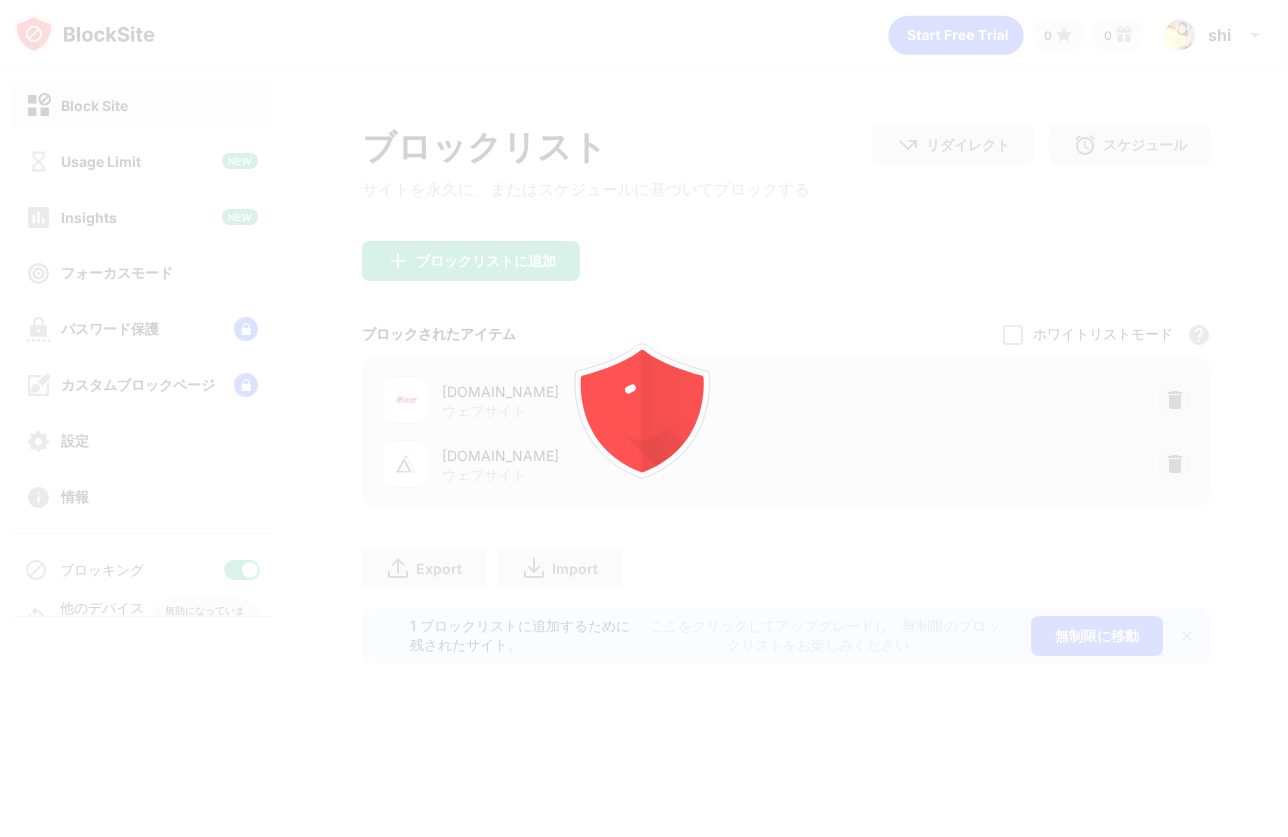 scroll, scrollTop: 0, scrollLeft: 0, axis: both 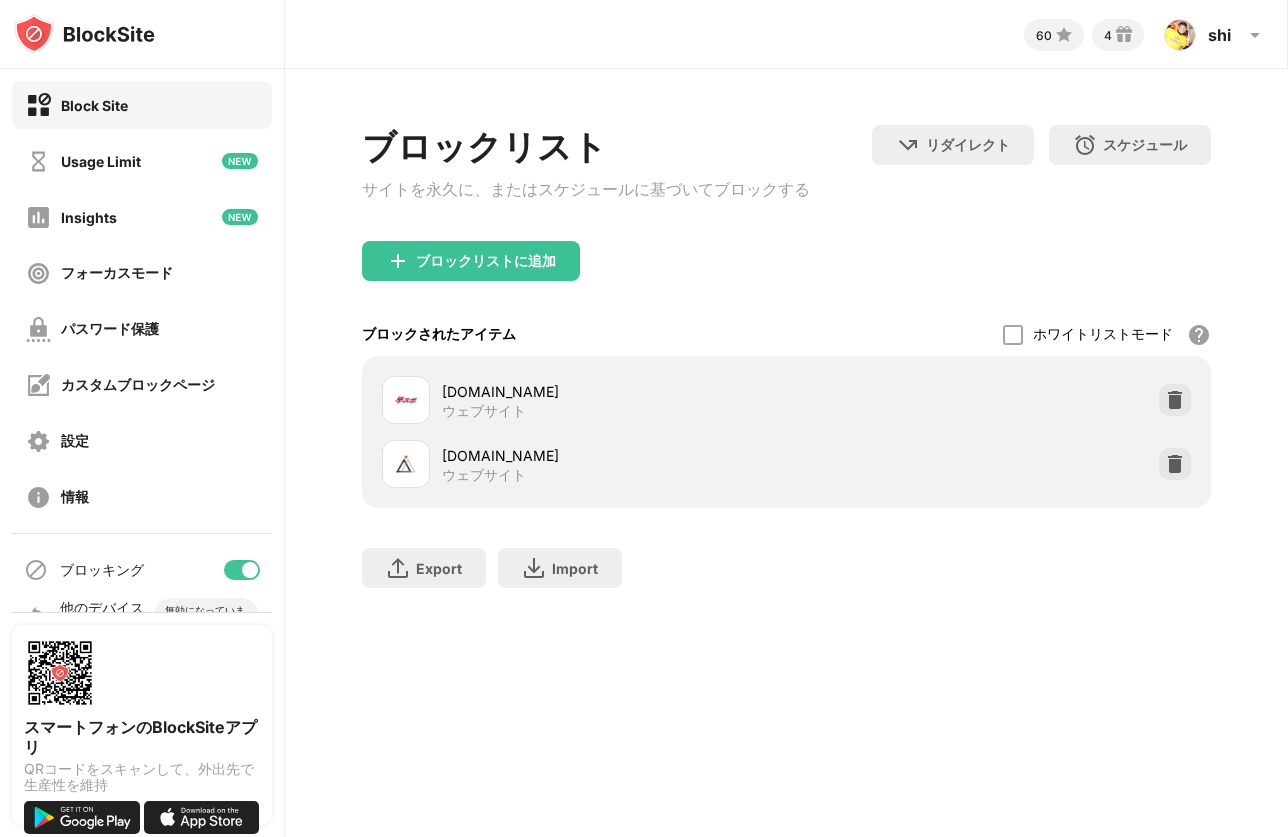 click on "ブロックリストに追加" at bounding box center [786, 277] 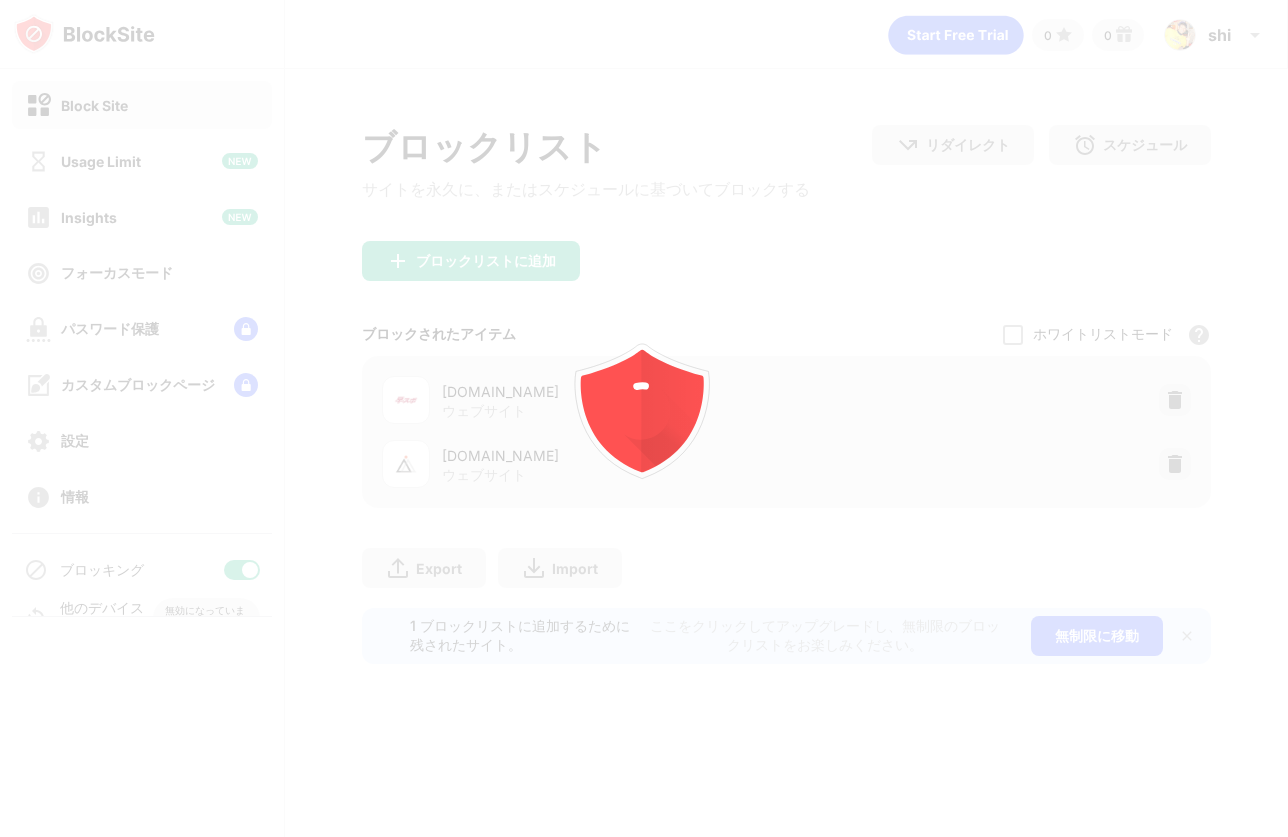 scroll, scrollTop: 0, scrollLeft: 0, axis: both 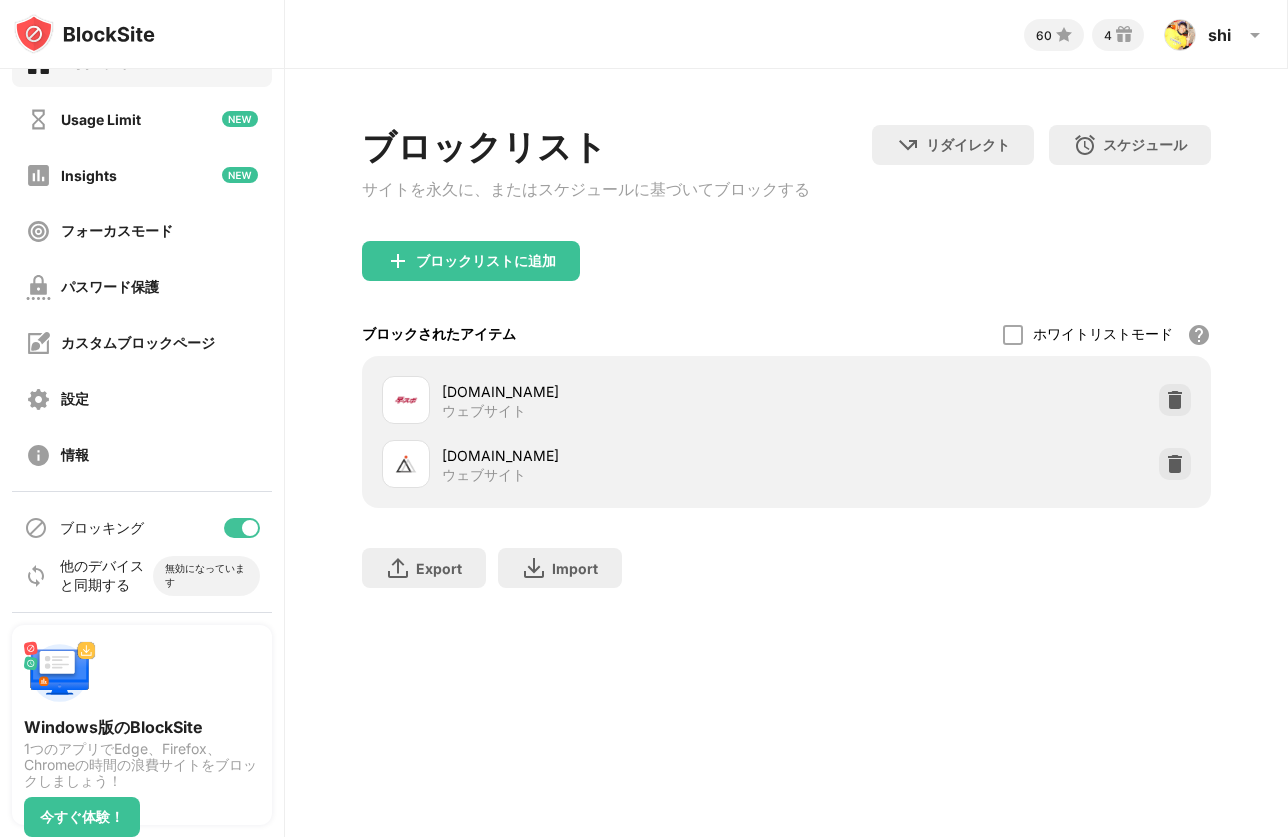 click at bounding box center [242, 528] 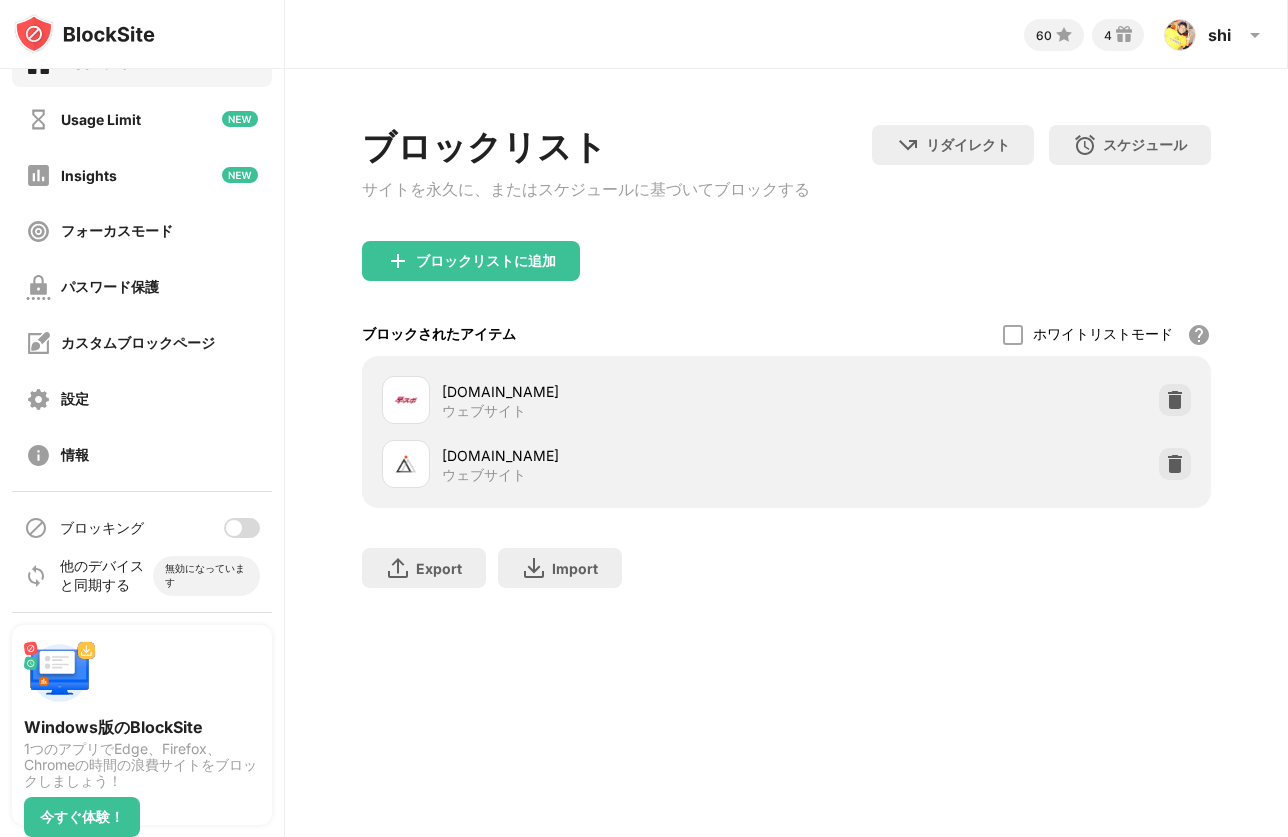 click at bounding box center [234, 528] 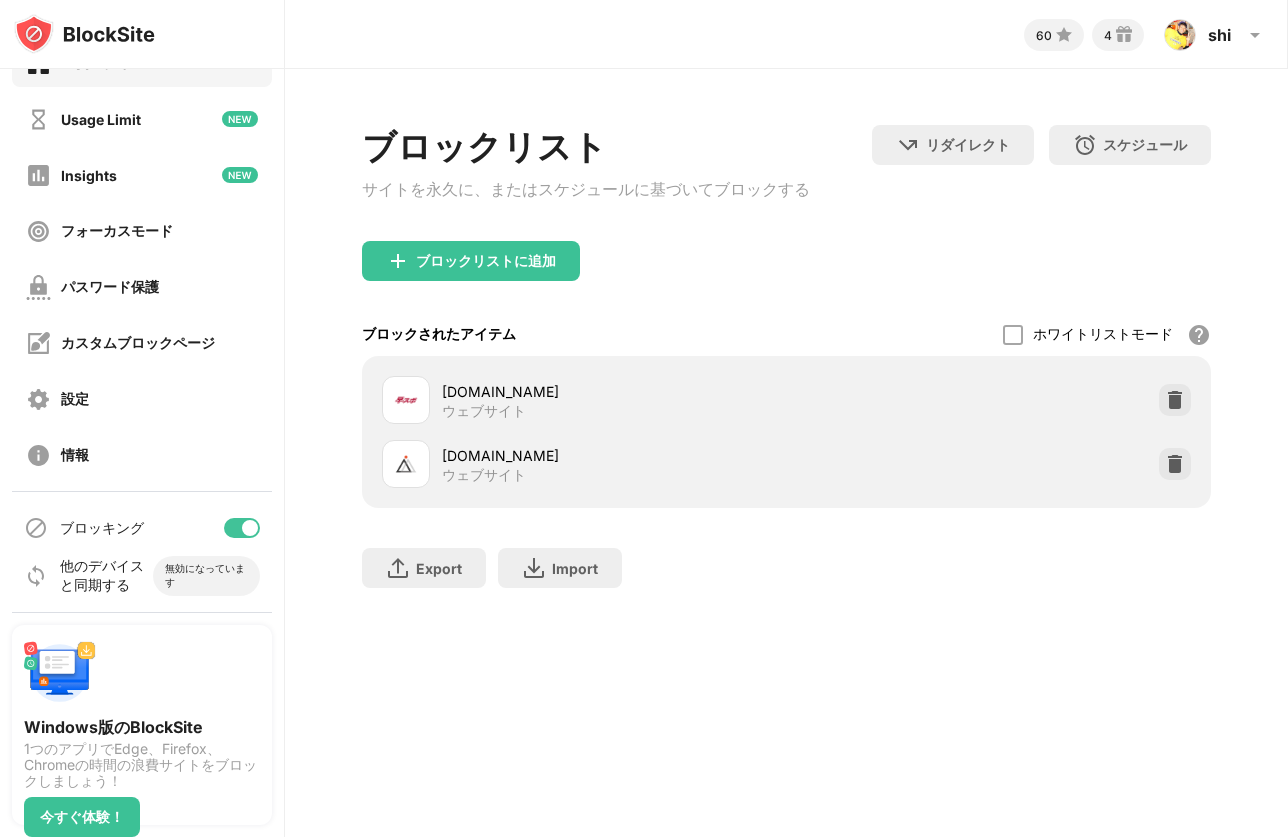 click on "60 4 shi shi nab View Account Insights Rewards Settings Support Log Out ブロックリスト サイトを永久に、またはスケジュールに基づいてブロックする リダイレクト クリックしてリダイレクトのウェブサイトを設定する スケジュール ブロック リストがアクティブになる日と時間枠を選択します。(ウェブサイトのアイテムのみ) ブロックリストに追加 ブロックされたアイテム ホワイトリストモード ホワイトリスト以外のすべての Web サイトをブロックします。ホワイトリスト モードは URL でのみ機能し、カテゴリやキーワードは含まれません。 [DOMAIN_NAME] ウェブサイト [DOMAIN_NAME] ウェブサイト Export ファイルのエクスポート (Web サイト アイテムのみ) Import ファイルのインポート (Web サイト アイテムのみ)" at bounding box center [786, 418] 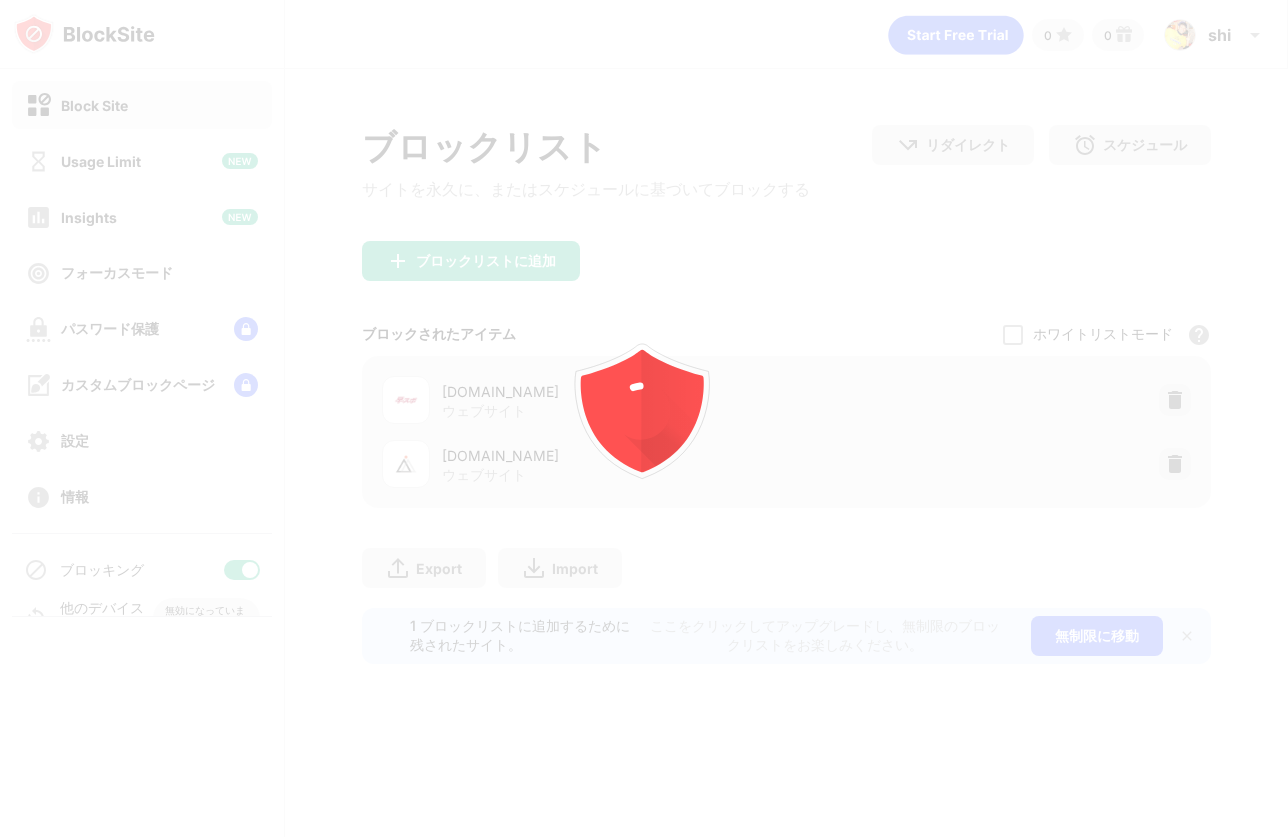 scroll, scrollTop: 0, scrollLeft: 0, axis: both 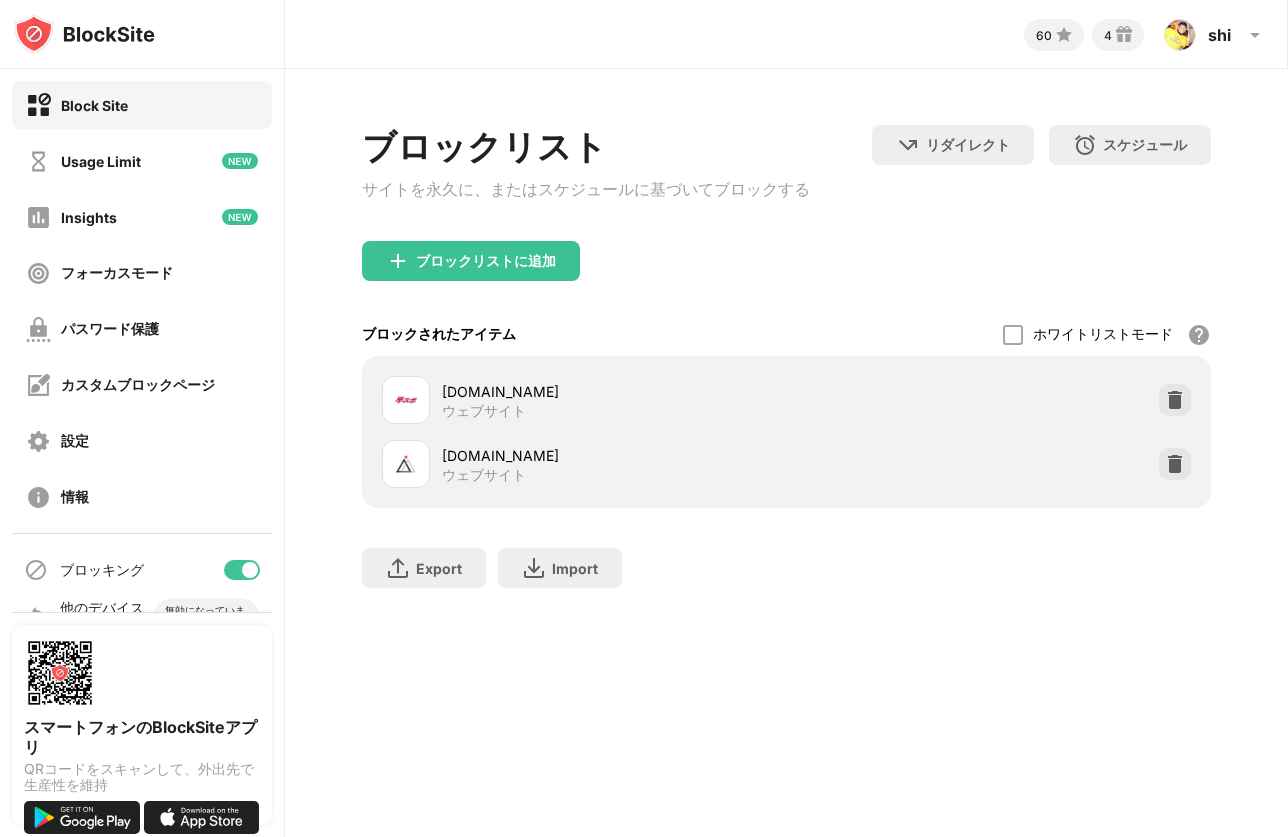 click on "60 4 shi shi nab View Account Insights Rewards Settings Support Log Out ブロックリスト サイトを永久に、またはスケジュールに基づいてブロックする リダイレクト クリックしてリダイレクトのウェブサイトを設定する スケジュール ブロック リストがアクティブになる日と時間枠を選択します。(ウェブサイトのアイテムのみ) ブロックリストに追加 ブロックされたアイテム ホワイトリストモード ホワイトリスト以外のすべての Web サイトをブロックします。ホワイトリスト モードは URL でのみ機能し、カテゴリやキーワードは含まれません。 [DOMAIN_NAME] ウェブサイト [DOMAIN_NAME] ウェブサイト Export ファイルのエクスポート (Web サイト アイテムのみ) Import ファイルのインポート (Web サイト アイテムのみ)" at bounding box center [786, 418] 